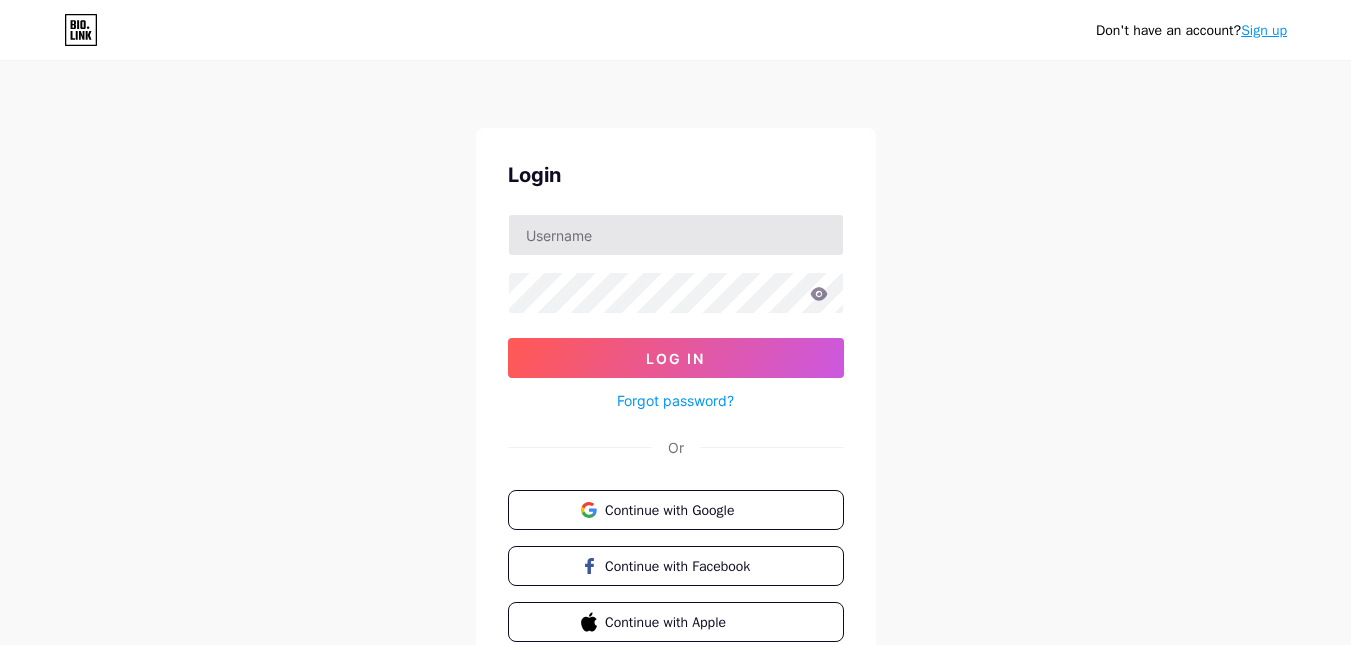 scroll, scrollTop: 0, scrollLeft: 0, axis: both 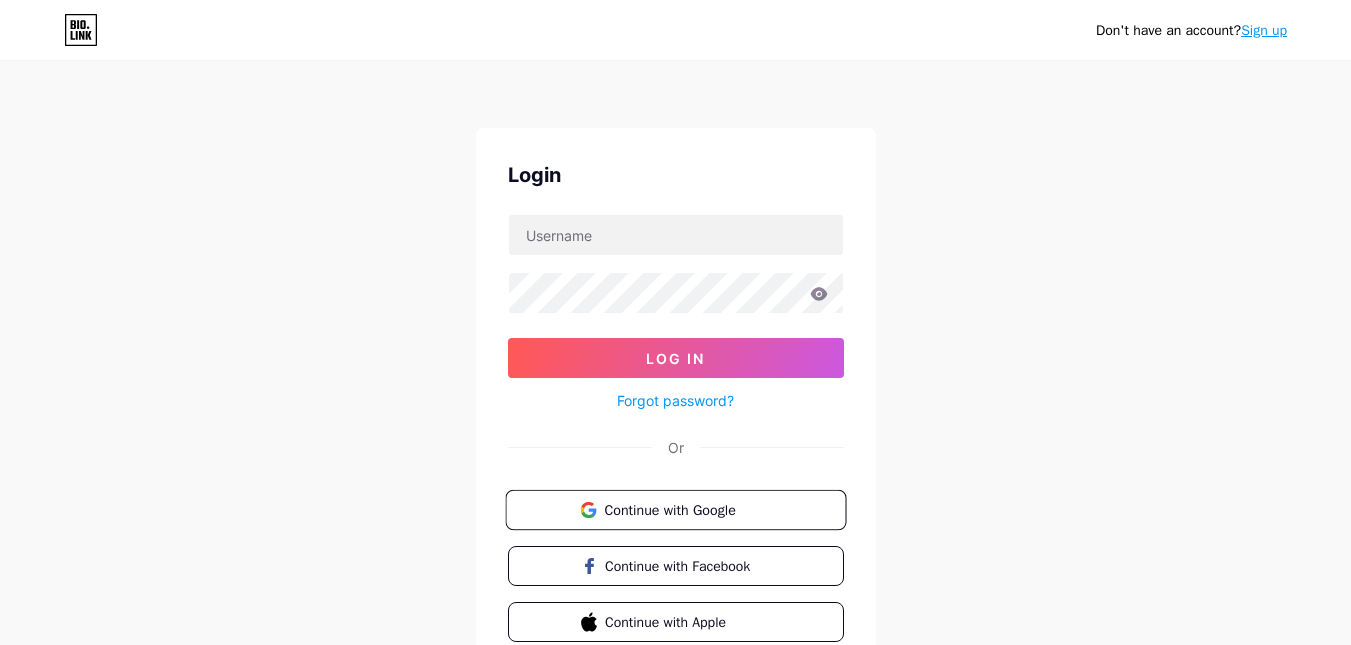 click on "Continue with Google" at bounding box center (687, 509) 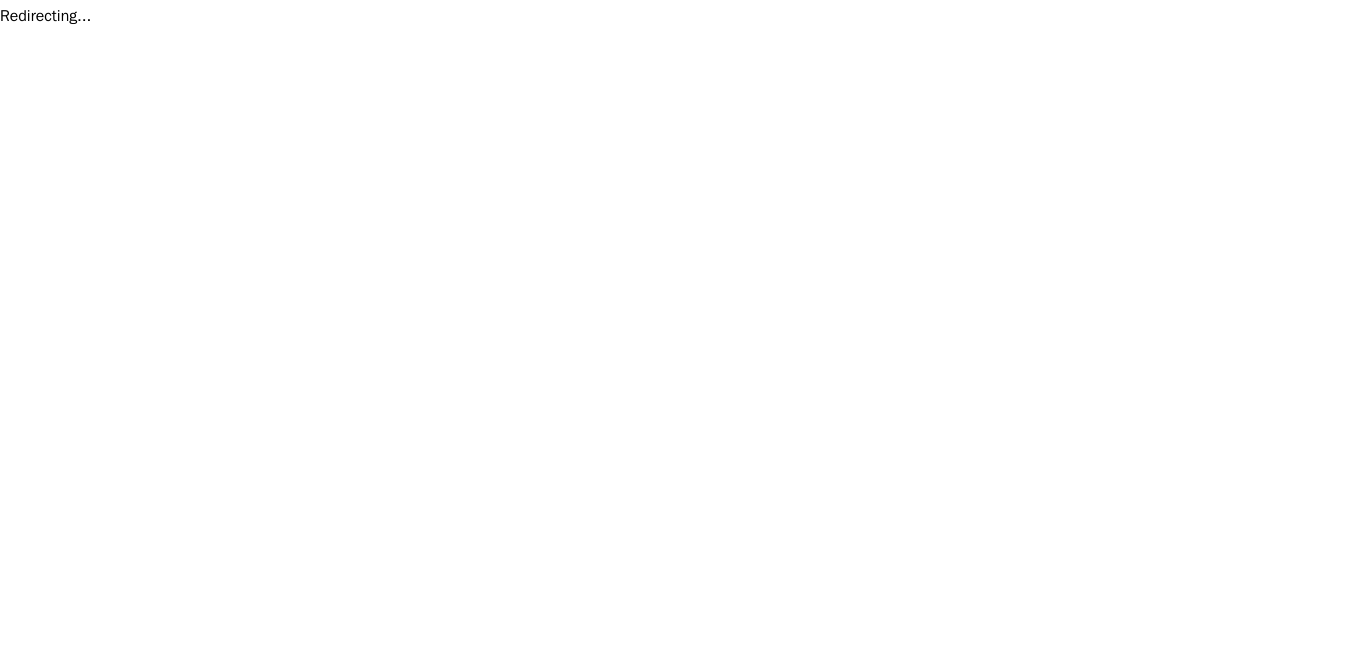 scroll, scrollTop: 0, scrollLeft: 0, axis: both 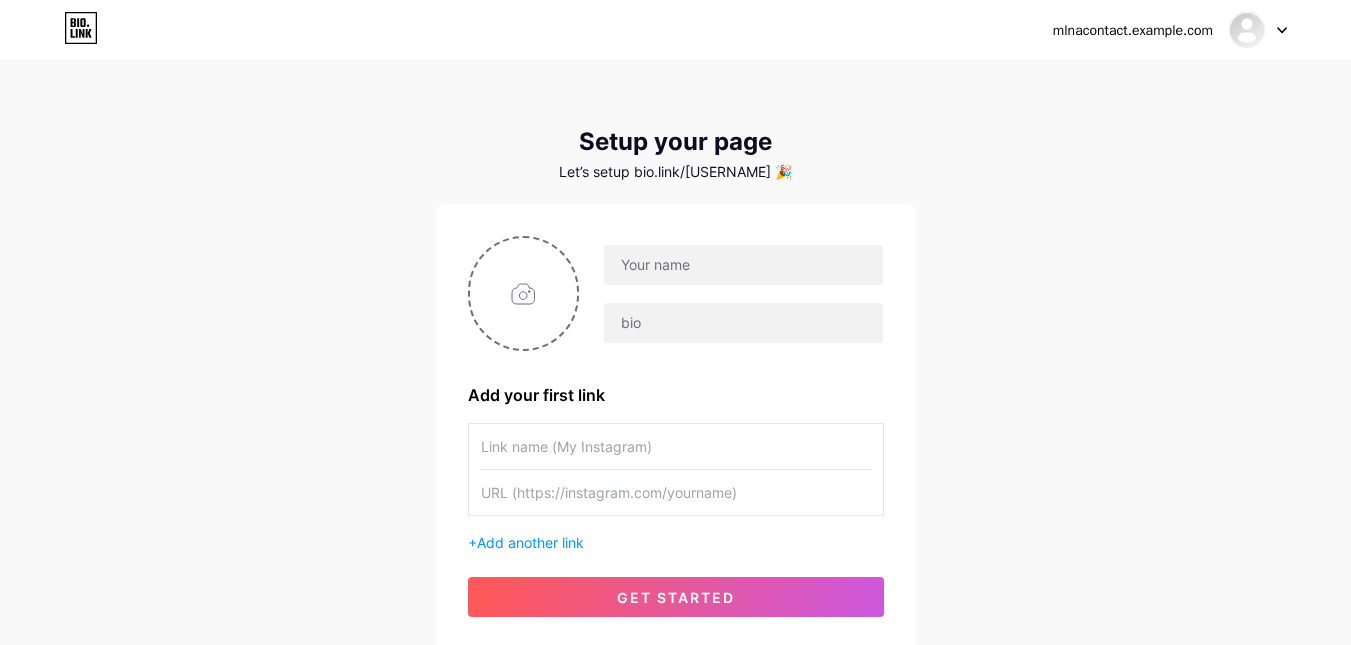 click 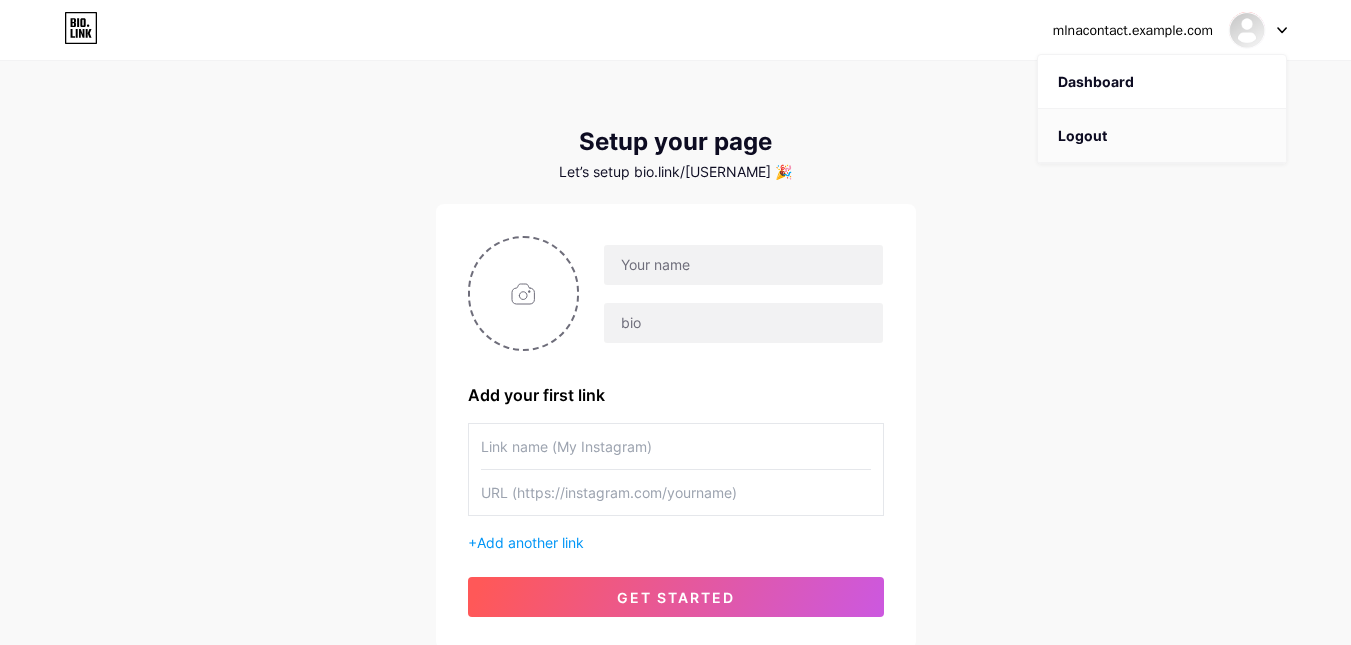 click on "Logout" at bounding box center [1162, 136] 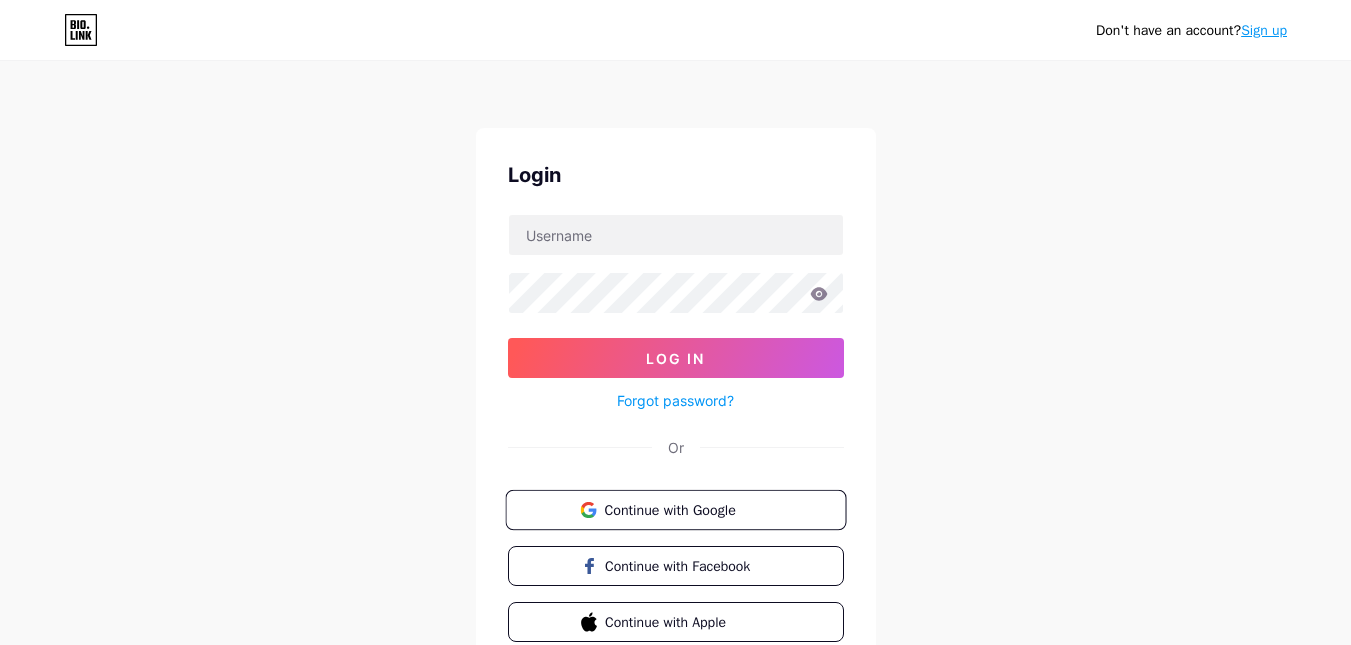 click on "Continue with Google" at bounding box center (675, 510) 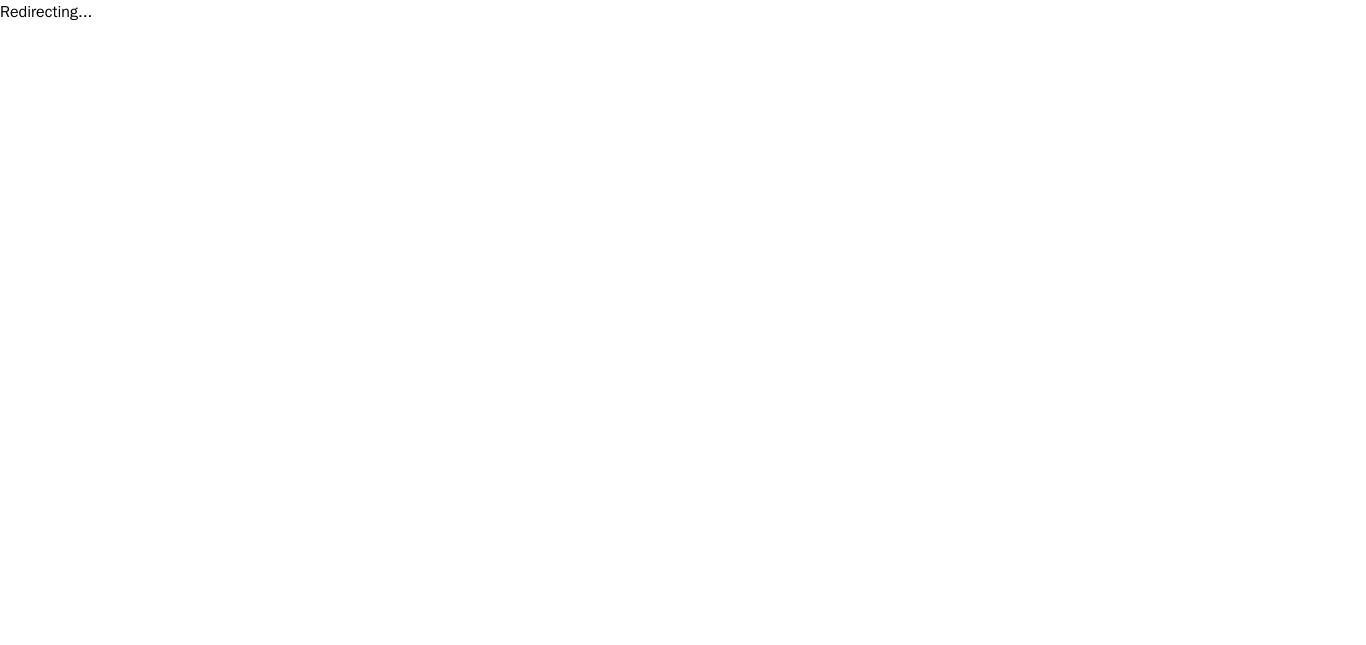 scroll, scrollTop: 0, scrollLeft: 0, axis: both 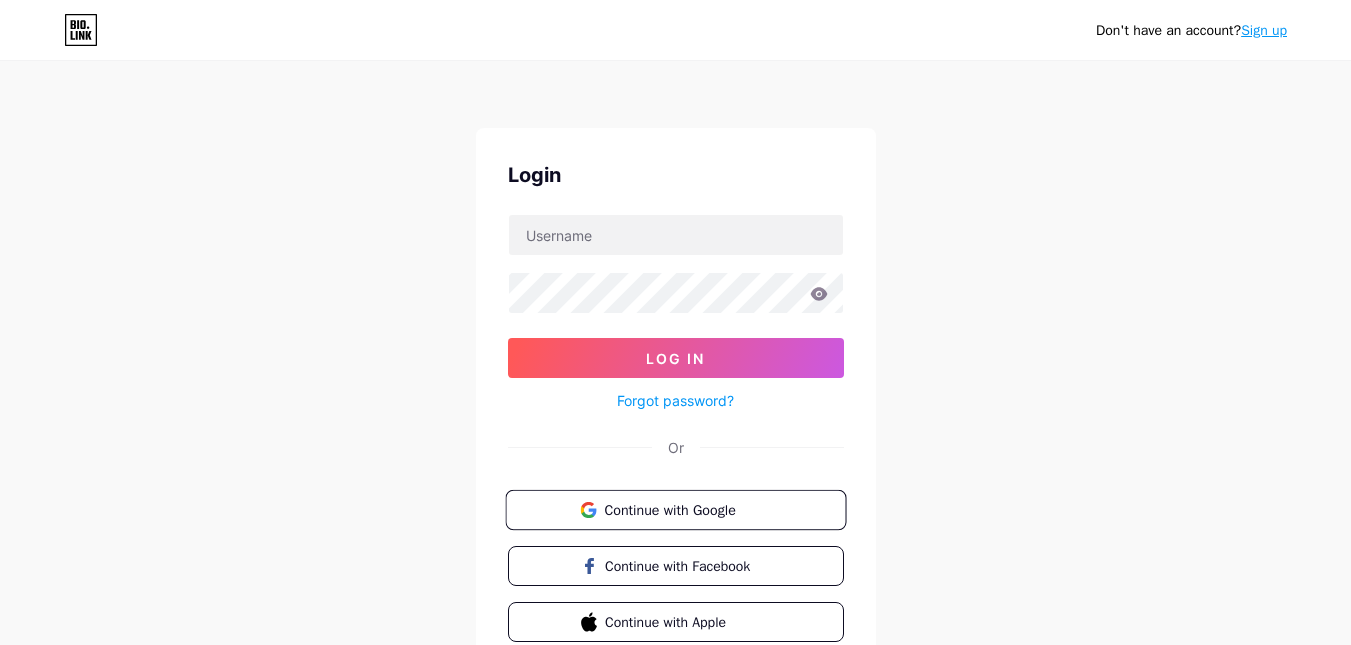 click 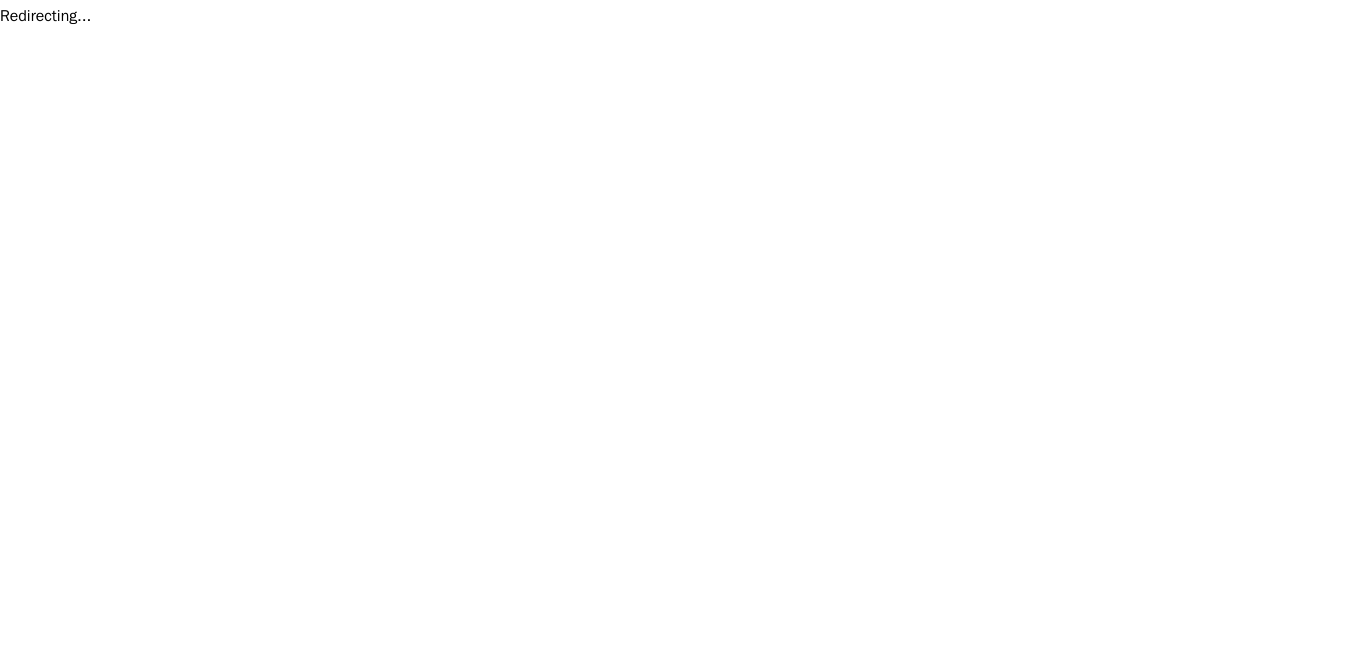 scroll, scrollTop: 0, scrollLeft: 0, axis: both 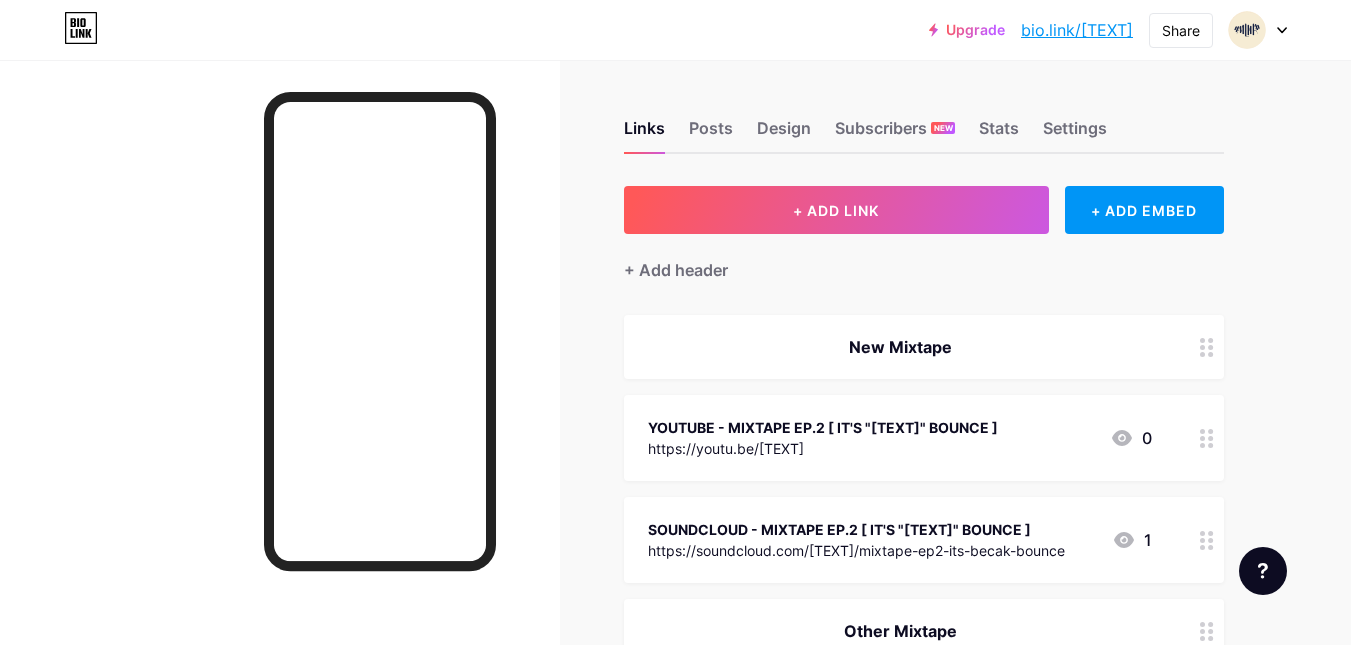 drag, startPoint x: 186, startPoint y: 1, endPoint x: 337, endPoint y: 52, distance: 159.38005 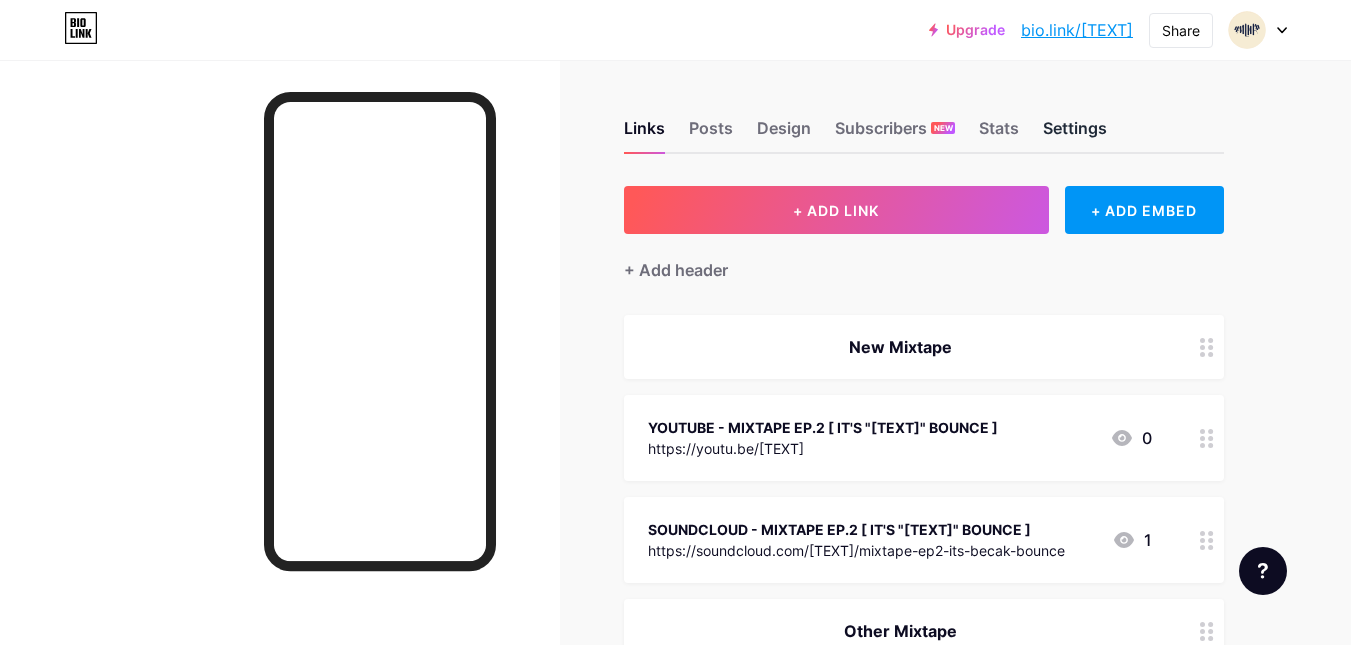 click on "Settings" at bounding box center [1075, 134] 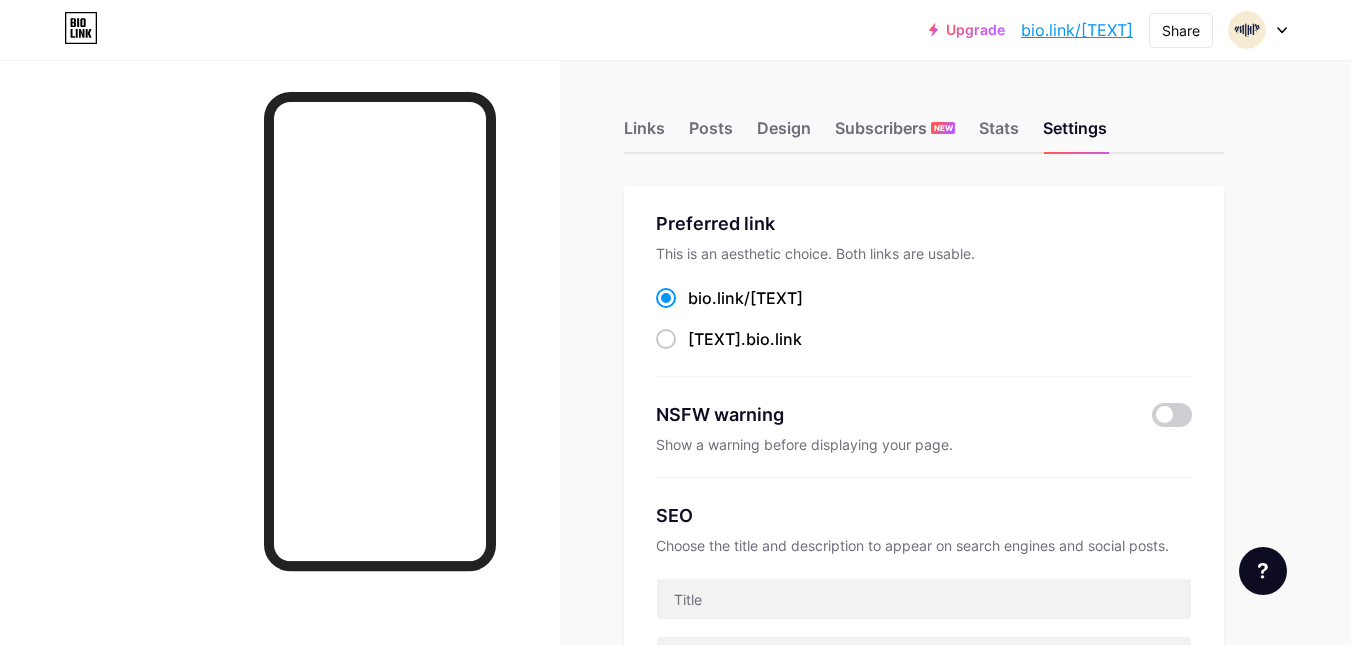 click at bounding box center [1258, 30] 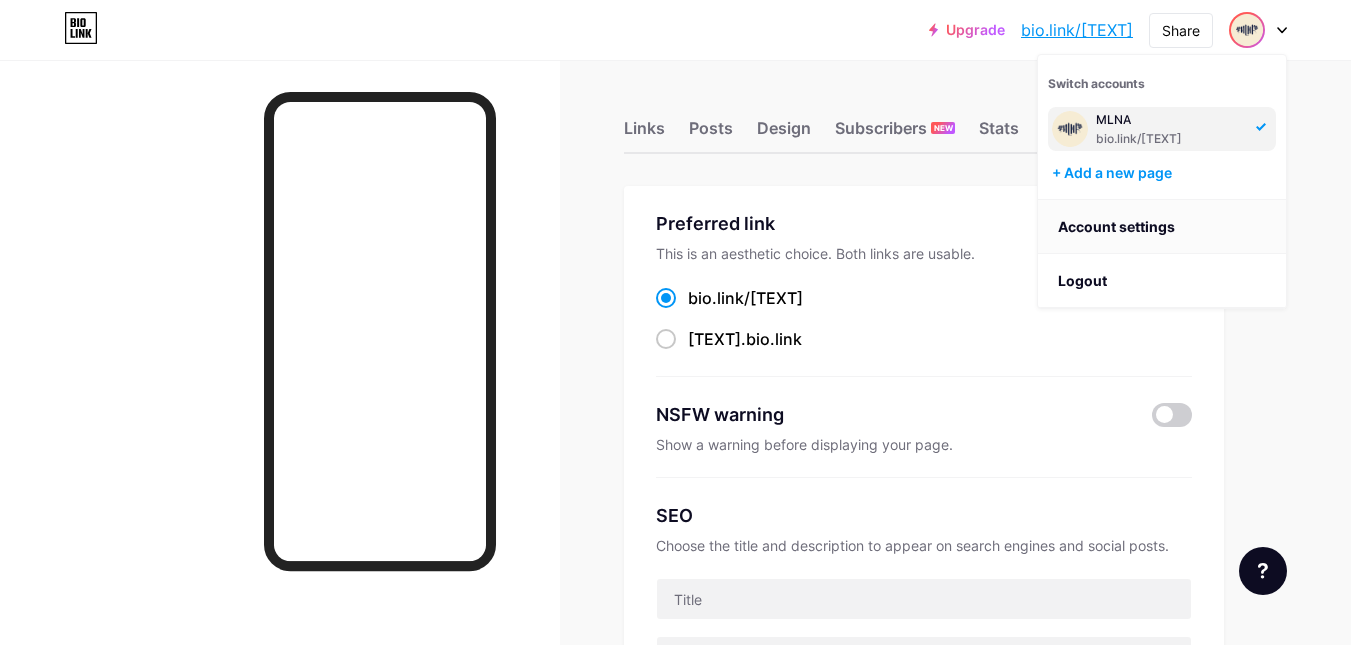 click on "Account settings" at bounding box center [1162, 227] 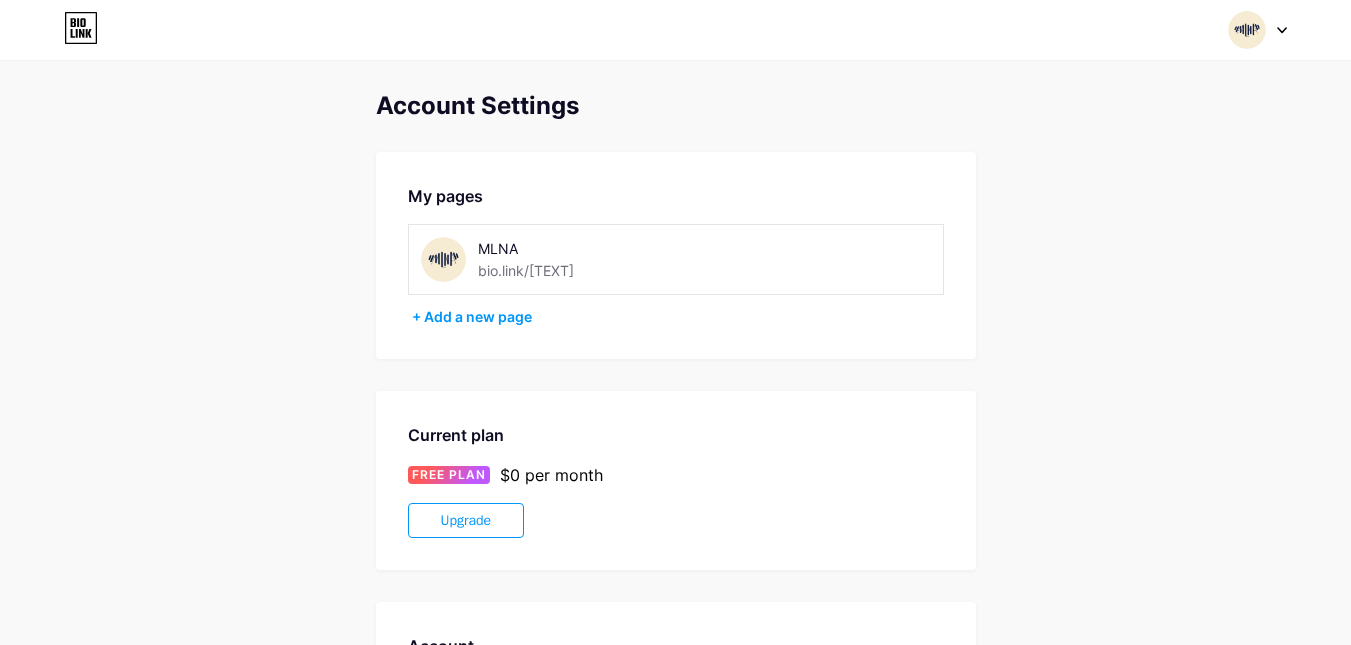 click at bounding box center [443, 259] 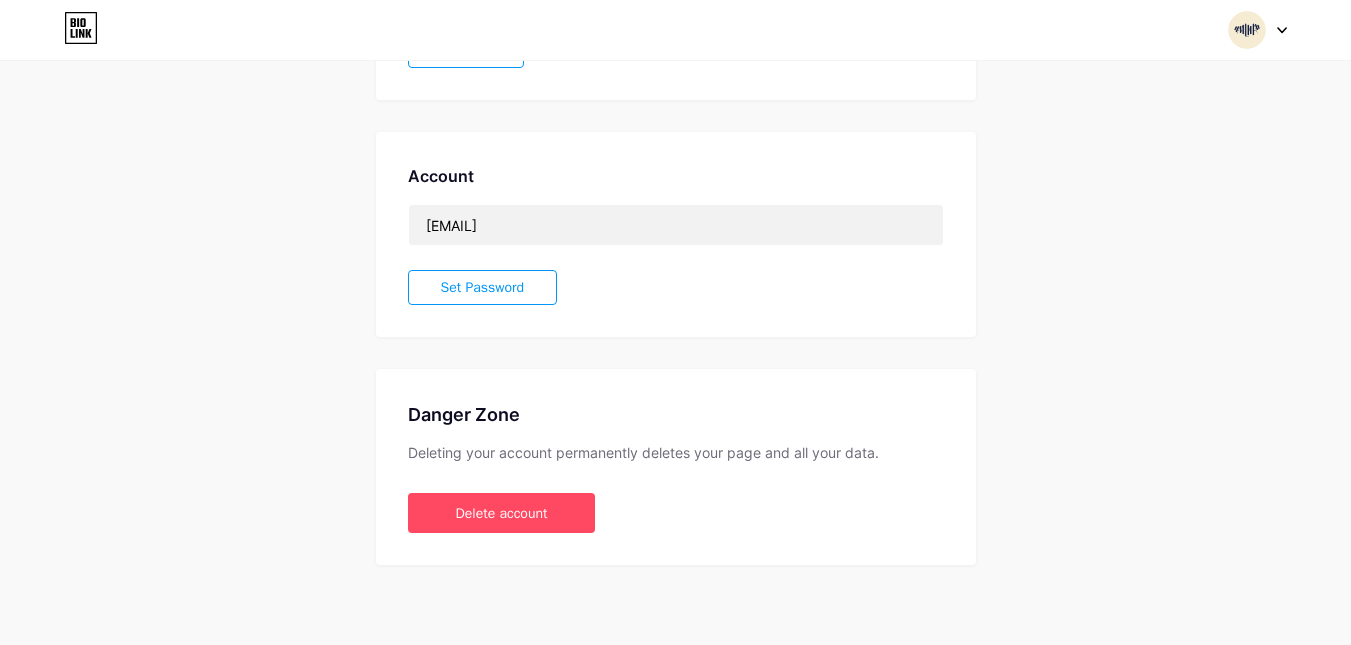 scroll, scrollTop: 0, scrollLeft: 0, axis: both 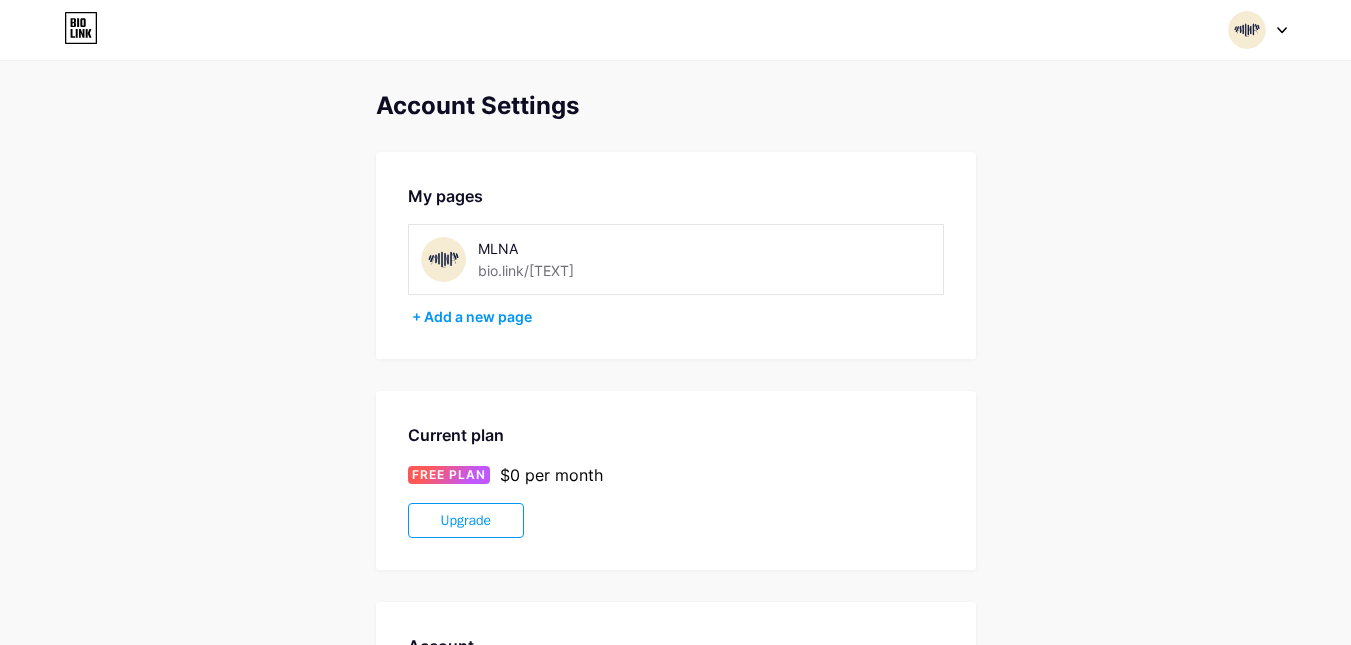 click at bounding box center [443, 259] 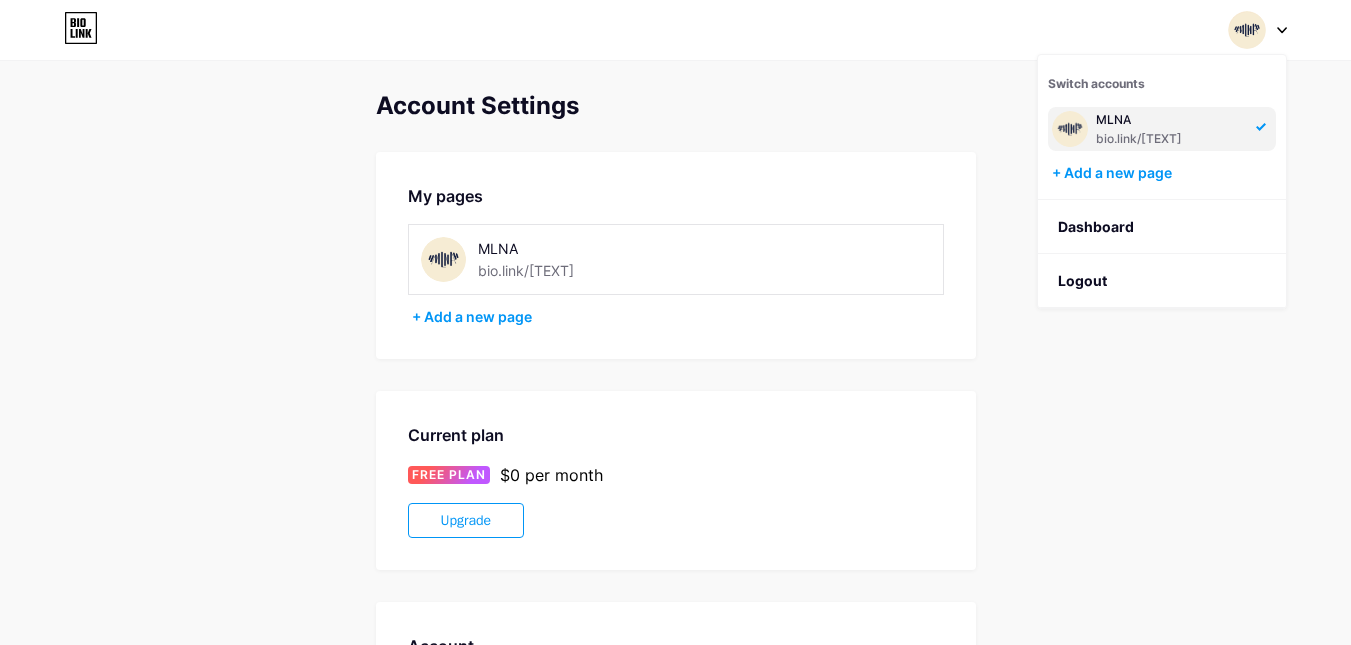 click on "bio.link/ymlnaa_" at bounding box center (1170, 139) 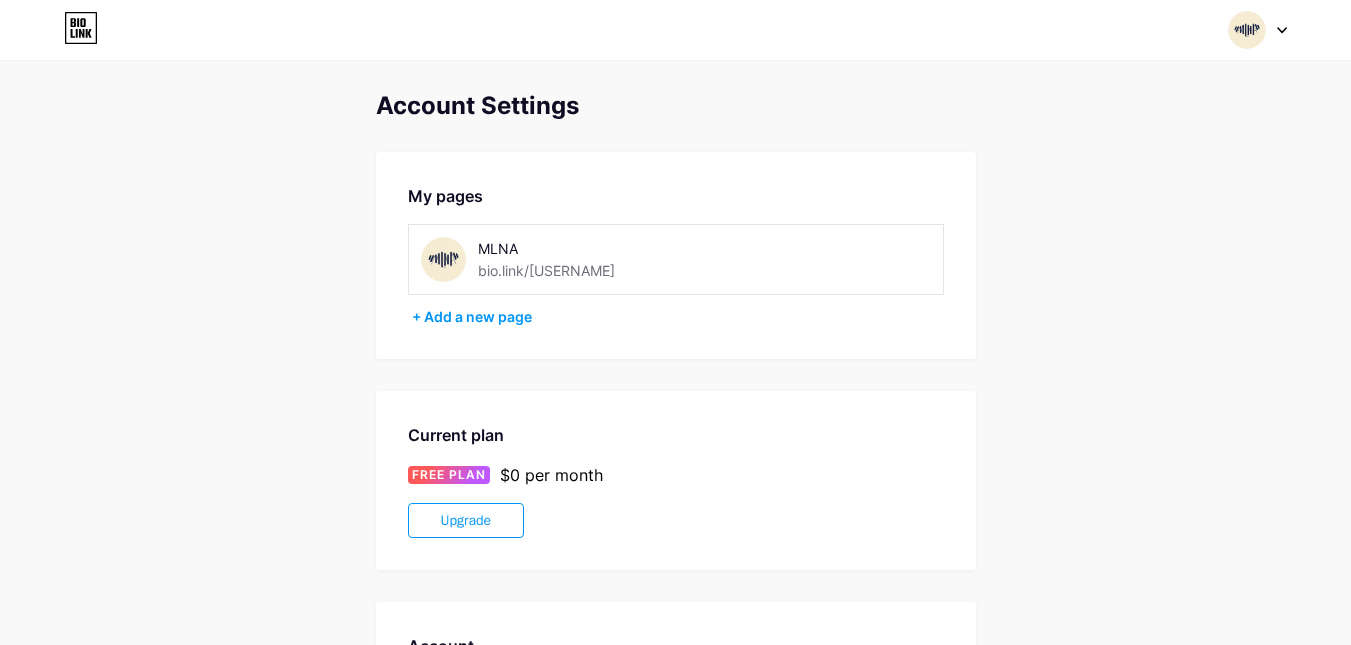 scroll, scrollTop: 0, scrollLeft: 0, axis: both 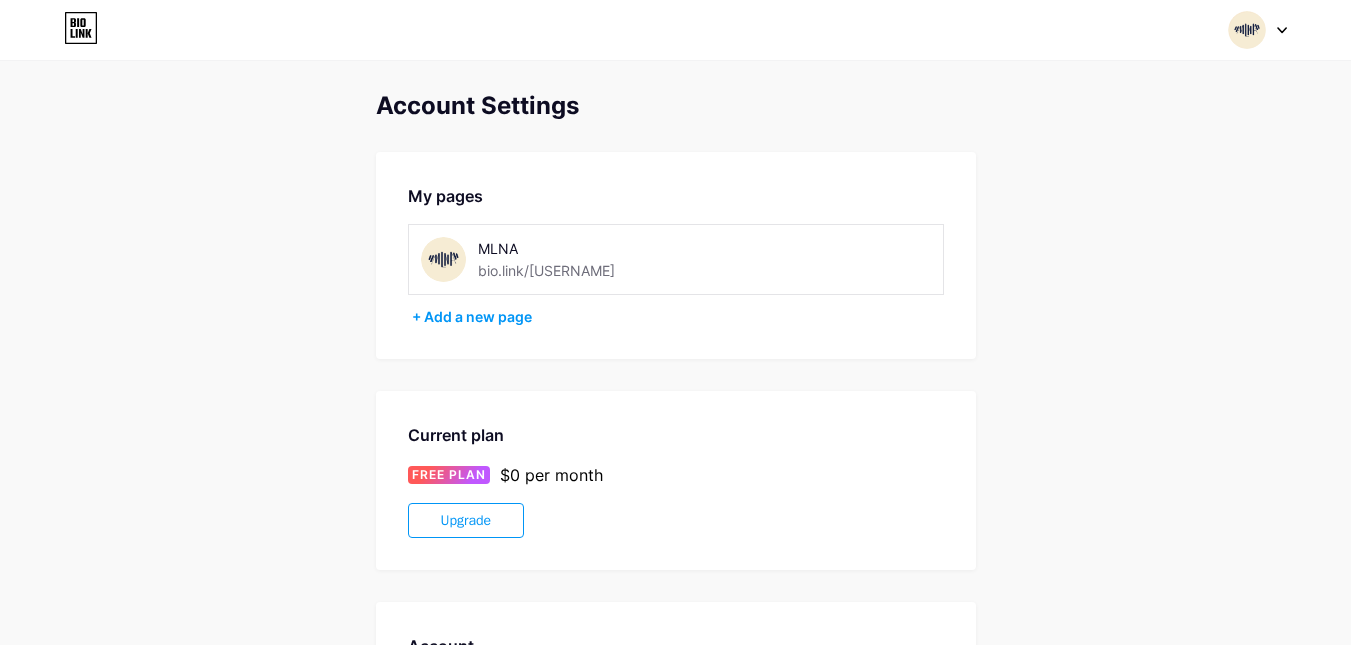 click at bounding box center [1258, 30] 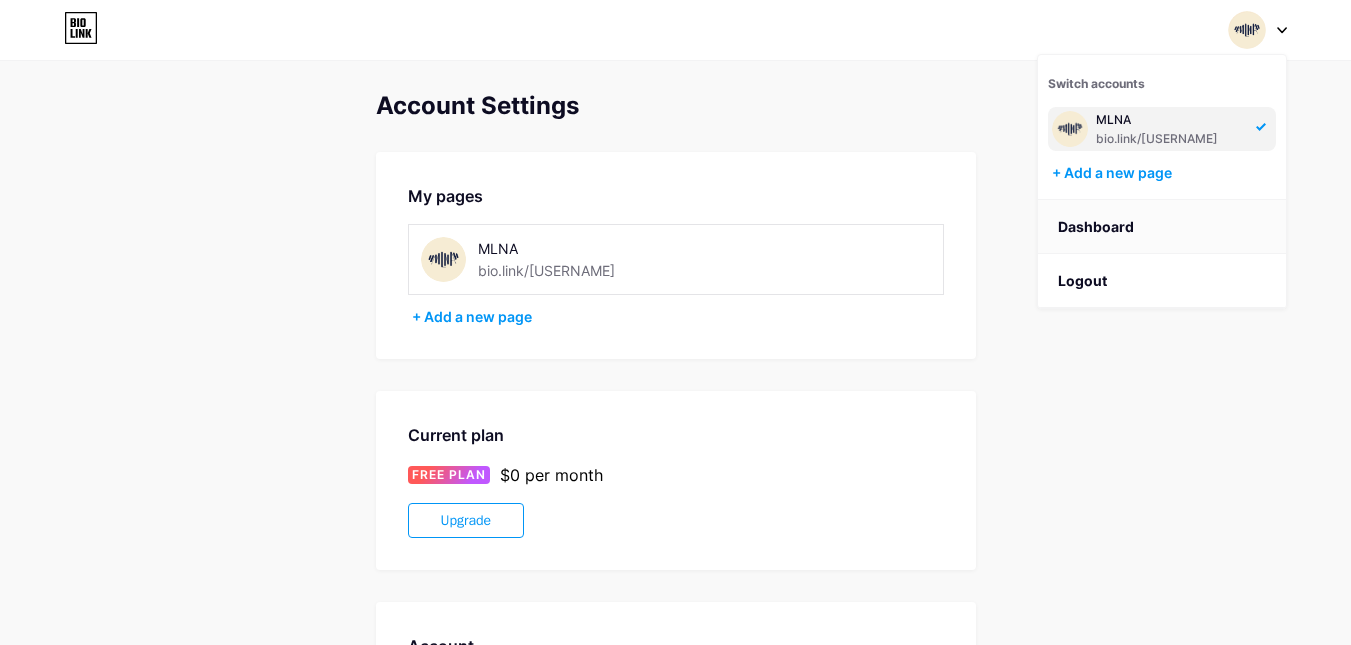 click on "Dashboard" at bounding box center [1162, 227] 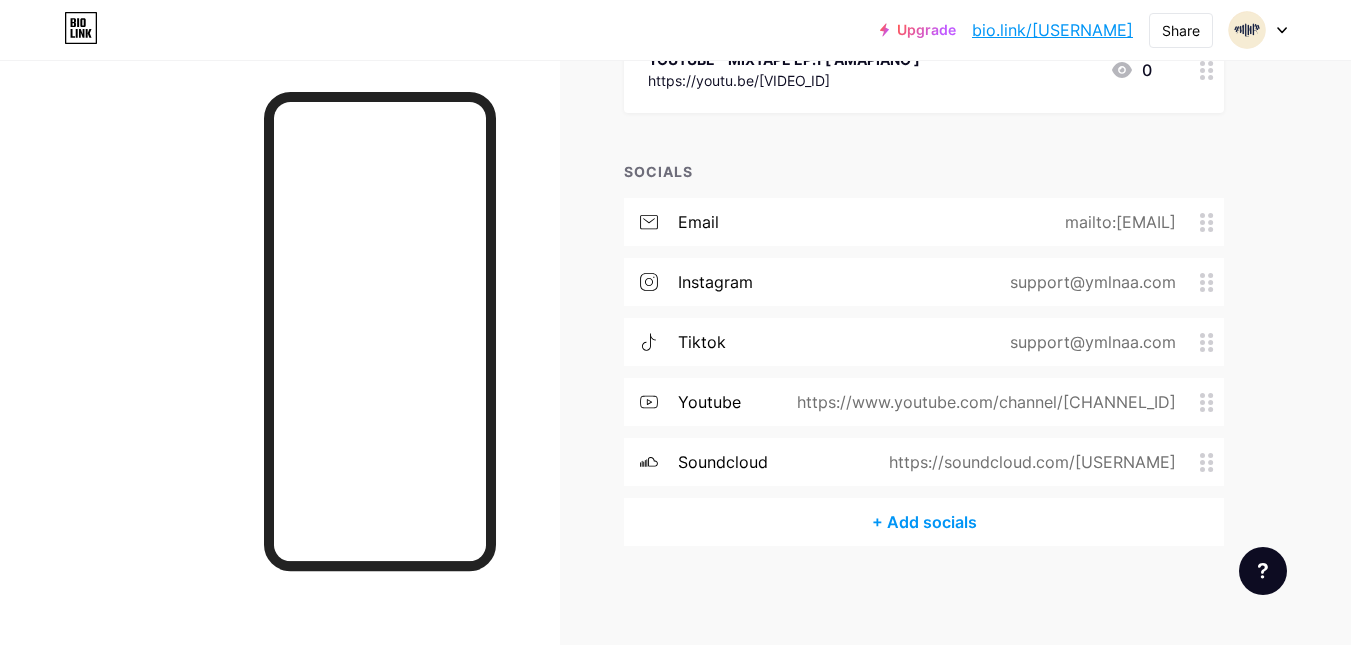 scroll, scrollTop: 0, scrollLeft: 0, axis: both 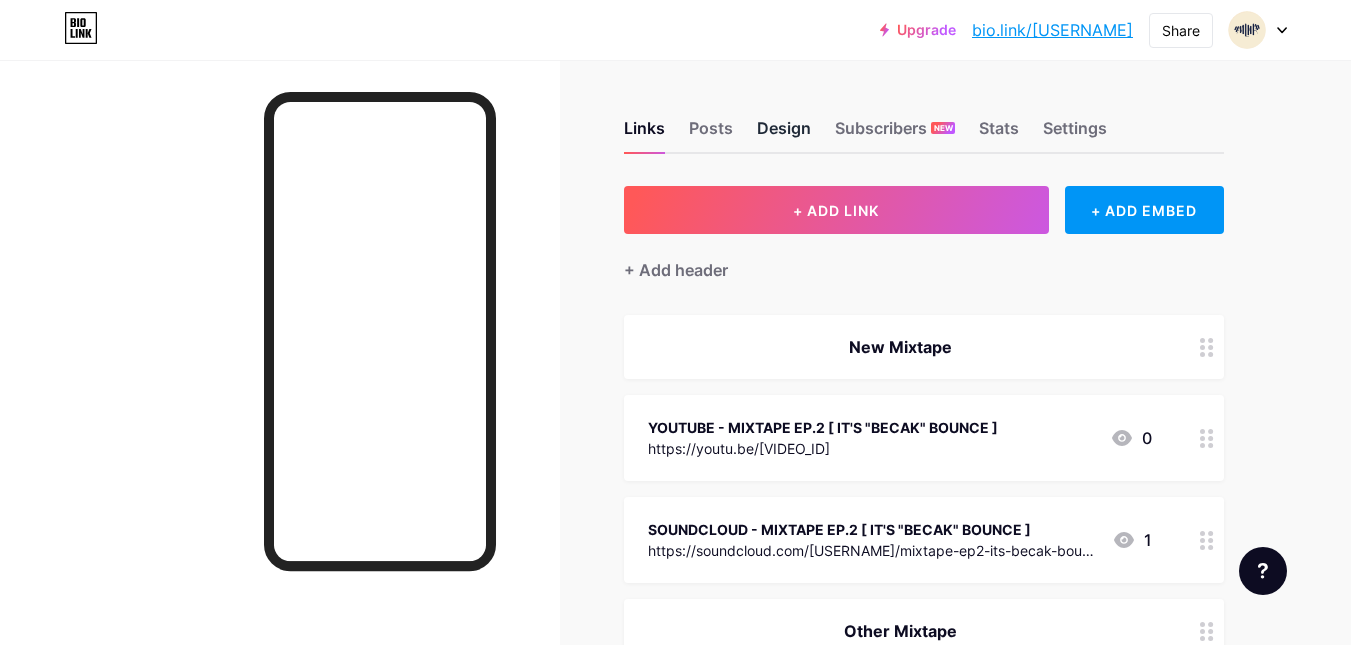 click on "Design" at bounding box center [784, 134] 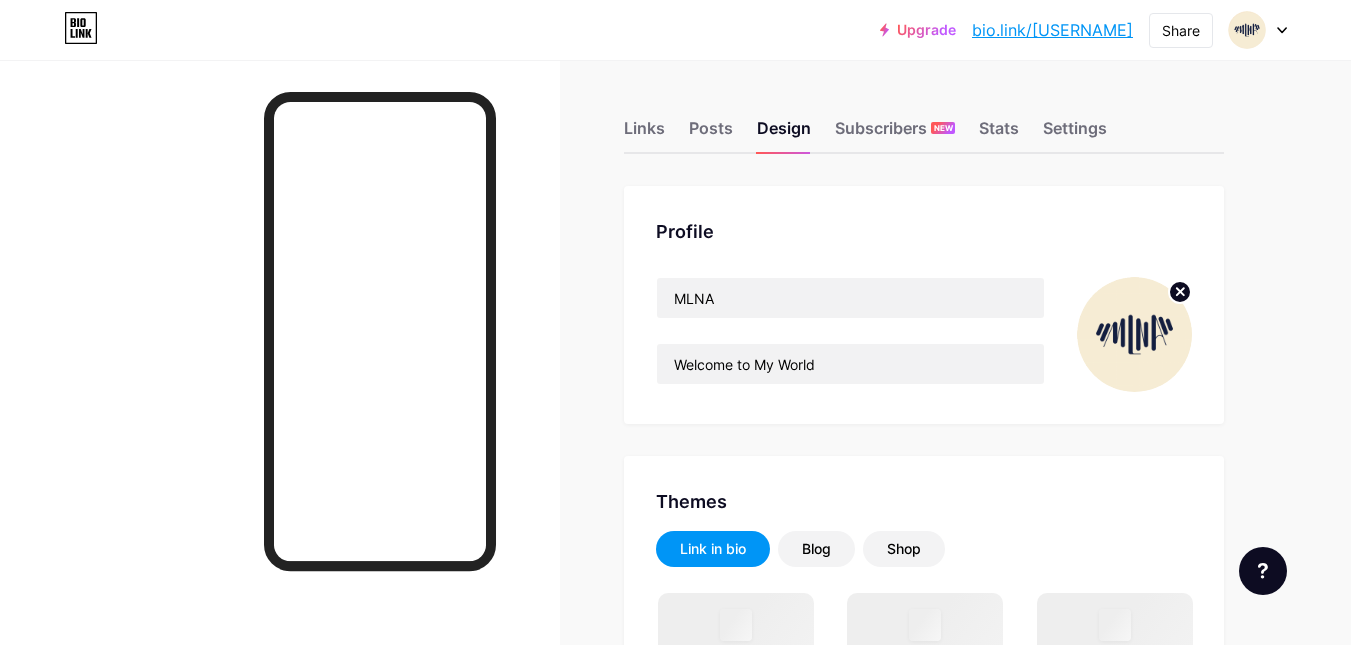 click 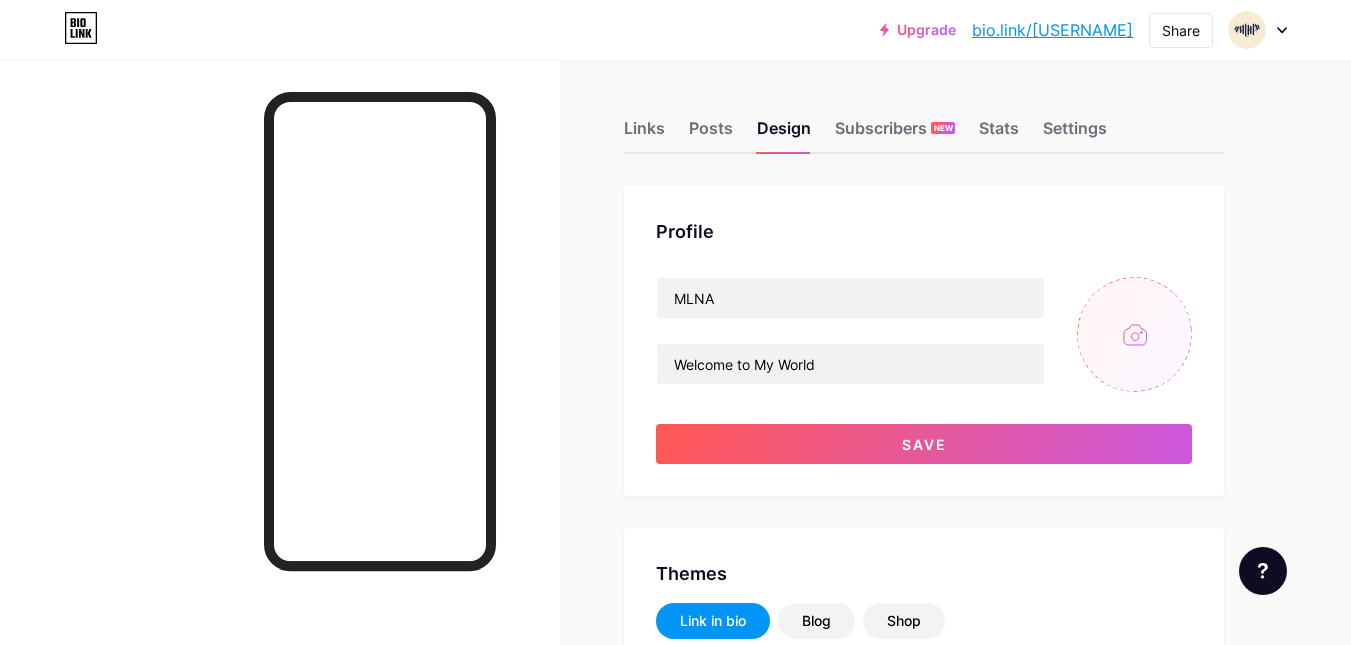 click at bounding box center [1134, 334] 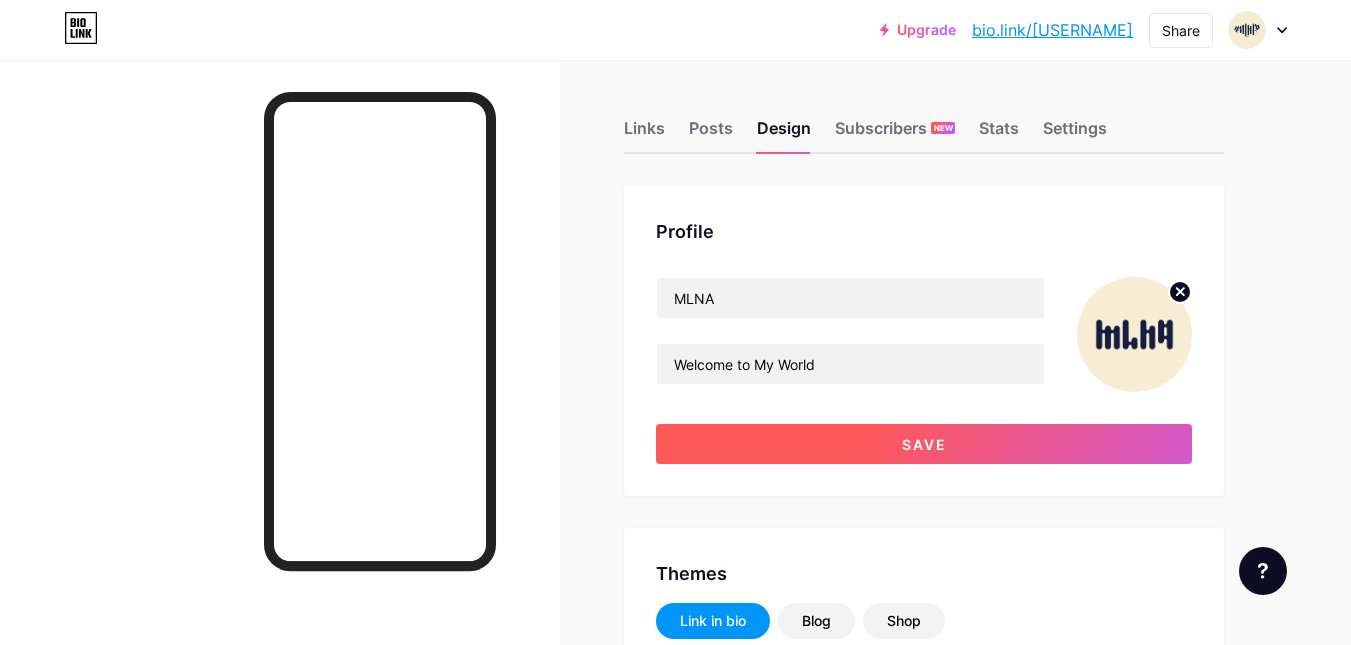 click on "Save" at bounding box center [924, 444] 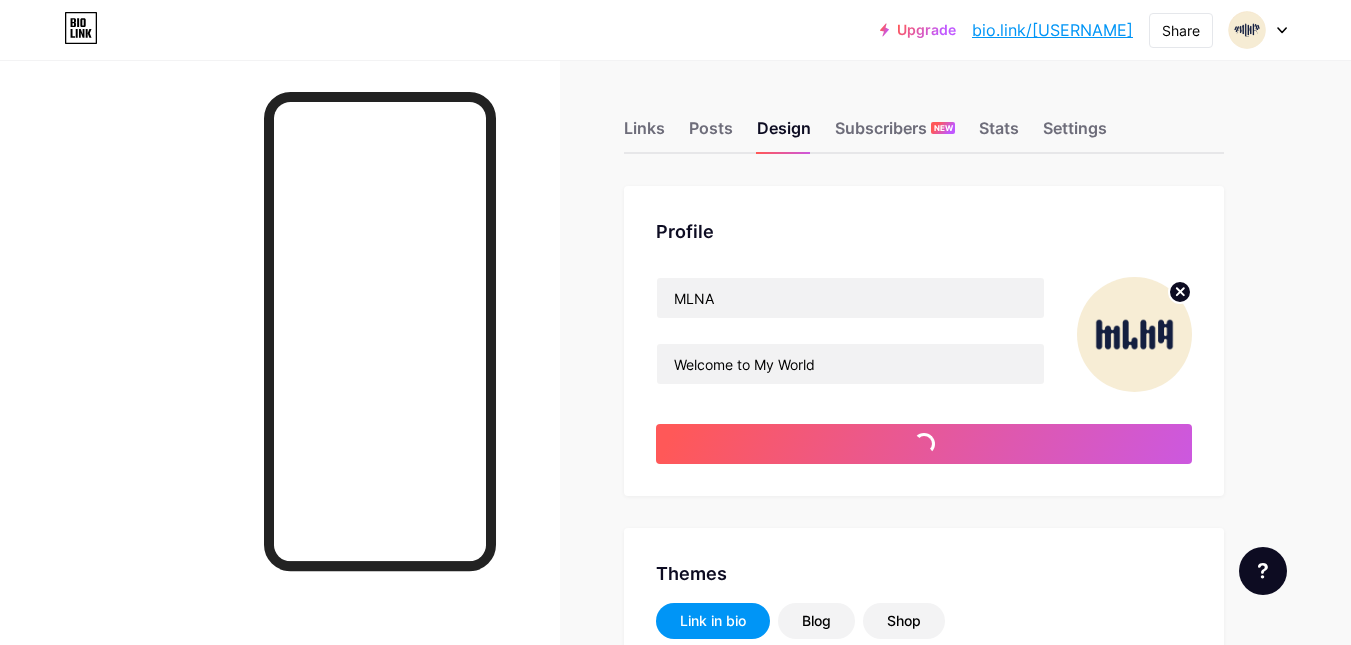 type on "#000000" 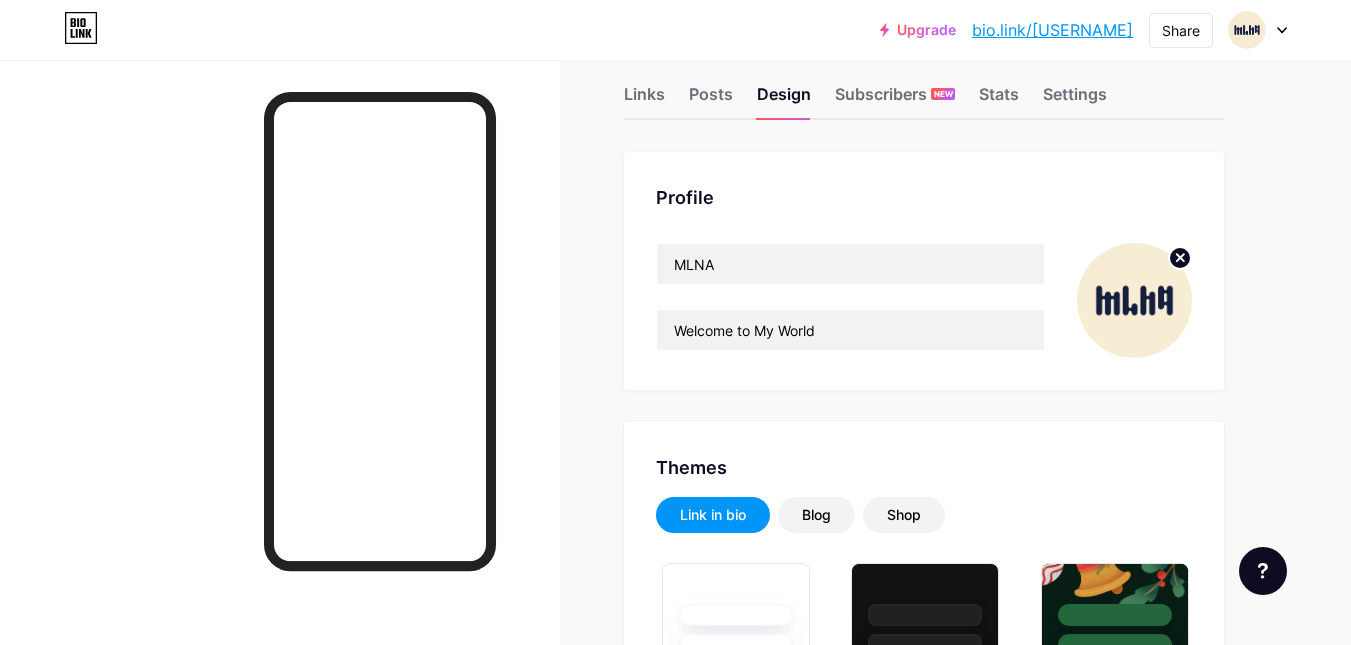 scroll, scrollTop: 0, scrollLeft: 0, axis: both 